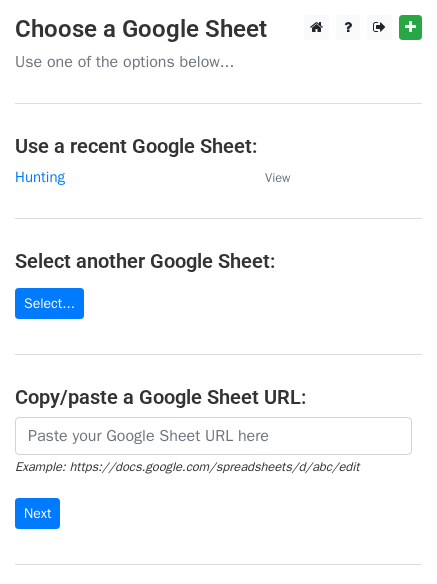 scroll, scrollTop: 0, scrollLeft: 0, axis: both 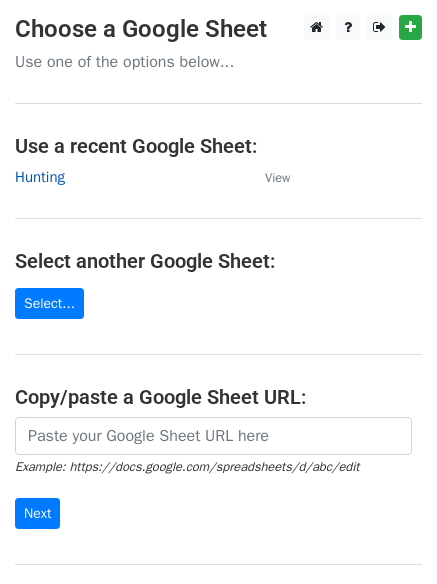 click on "Hunting" at bounding box center (40, 177) 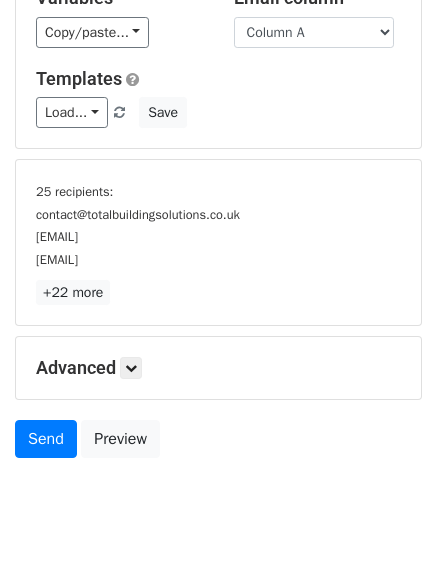 scroll, scrollTop: 186, scrollLeft: 0, axis: vertical 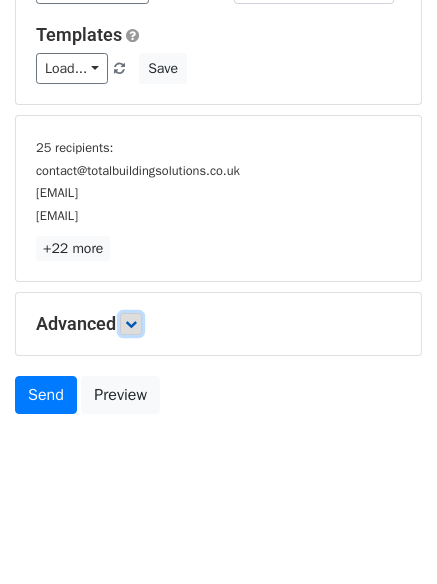 click at bounding box center (131, 324) 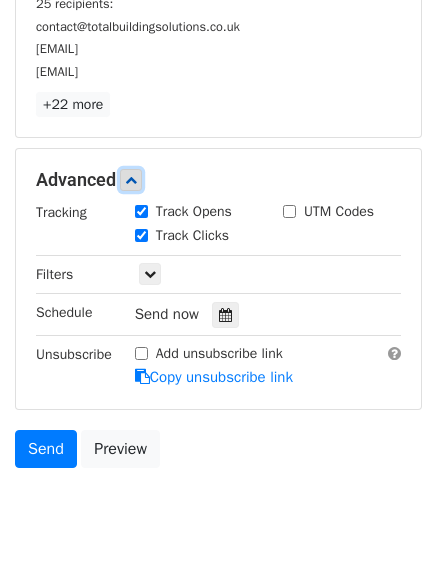 scroll, scrollTop: 382, scrollLeft: 0, axis: vertical 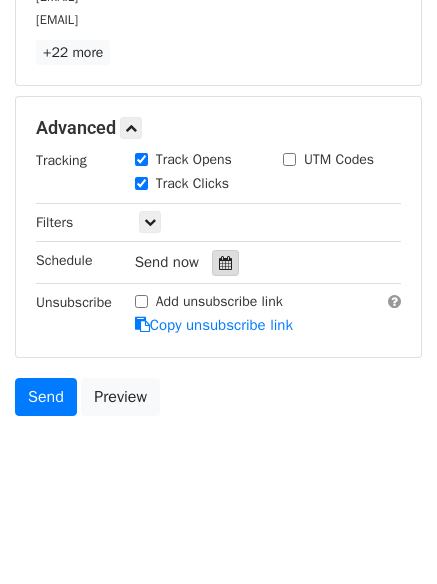 click at bounding box center (225, 263) 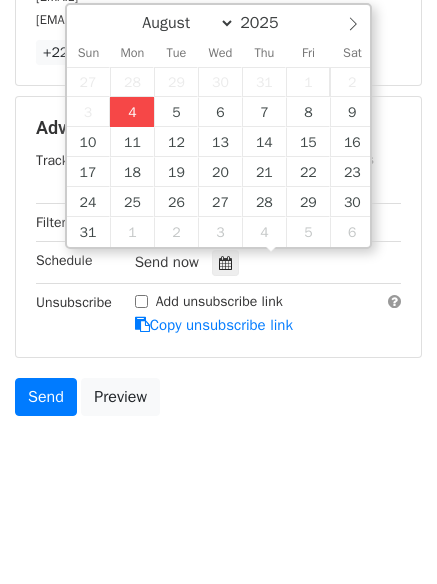 type on "2025-08-04 16:02" 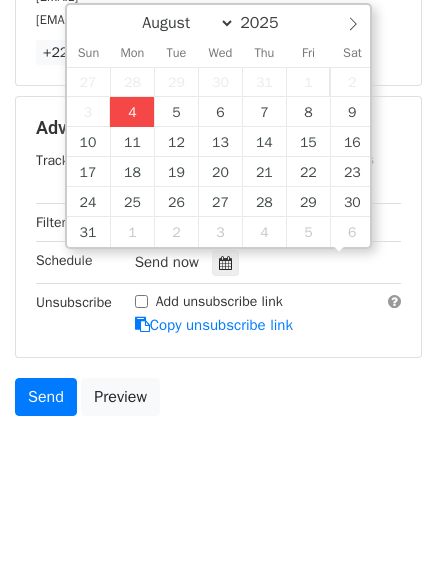 scroll, scrollTop: 1, scrollLeft: 0, axis: vertical 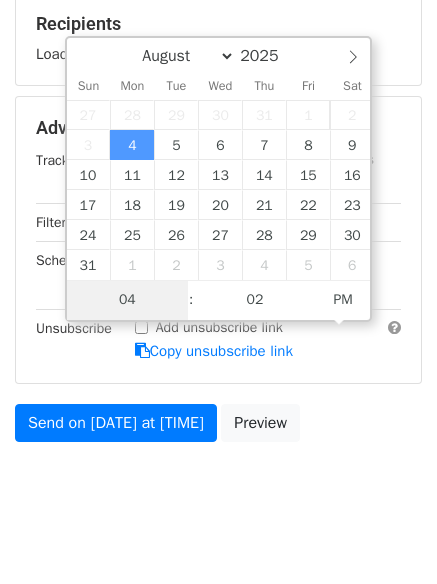 type on "4" 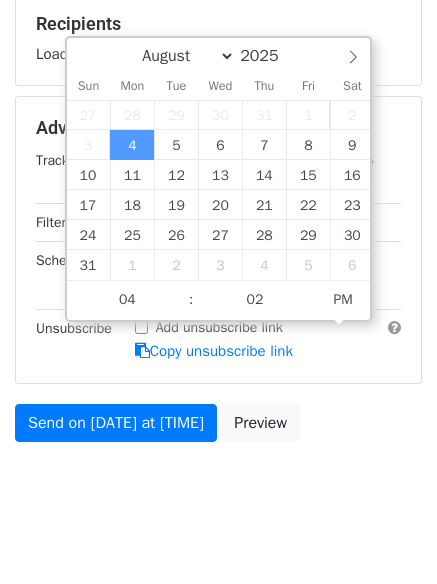 click on "New Campaign
Daily emails left: 50
Google Sheet:
Hunting
Variables
Copy/paste...
{{Column A}}
{{Column B}}
{{Column C}}
Email column
Column A
Column B
Column C
Templates
Load...
No templates saved
Save
Recipients Loading...
Advanced
Tracking
Track Opens
UTM Codes
Track Clicks
Filters
Only include spreadsheet rows that match the following filters:
Schedule
Mon, Aug 4, 4:02pm
2025-08-04 16:02
Unsubscribe
Add unsubscribe link
Copy unsubscribe link
Send on Aug 4 at 4:02pm
Preview
August September October November December 2025
Sun Mon Tue Wed Thu Fri Sat
27 28 29 30 31 1 2 3 4 5 6 7 8 9" at bounding box center (218, 151) 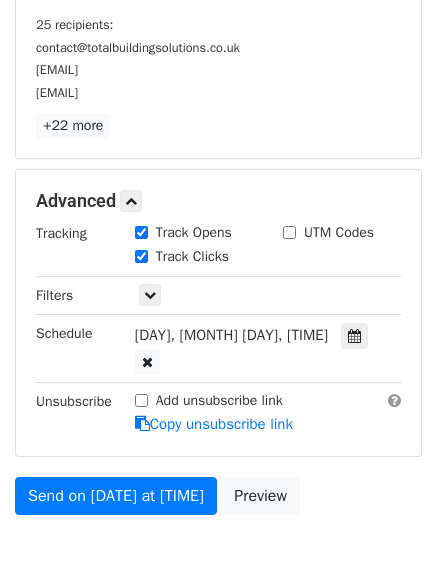 click on "Variables
Copy/paste...
{{Column A}}
{{Column B}}
{{Column C}}
Email column
Column A
Column B
Column C
Templates
Load...
No templates saved
Save
25 recipients:
contact@totalbuildingsolutions.co.uk
support@upstore.cloud
editor@upstore.com
+22 more
25 Recipients
×
contact@totalbuildingsolutions.co.uk
support@upstore.cloud
editor@upstore.com
partner@render-vision.com
mitomtv.mobi@gmail.com
sales@invogames.com
jacky@aplusexpo.com
seo.f1rst2013@gmail.com
mia@fortituderecovery.com
hello@businessmanchester.co.uk
editor@businessmanchester.co.uk
advertising@businessmanchester.co.uk
sales@daxinglassbottles.com
info@mis-solutions.com
hello@mpiresolutions.com
john.behan@lighthousetg.org
admin@lighthousetg.org" at bounding box center (218, 162) 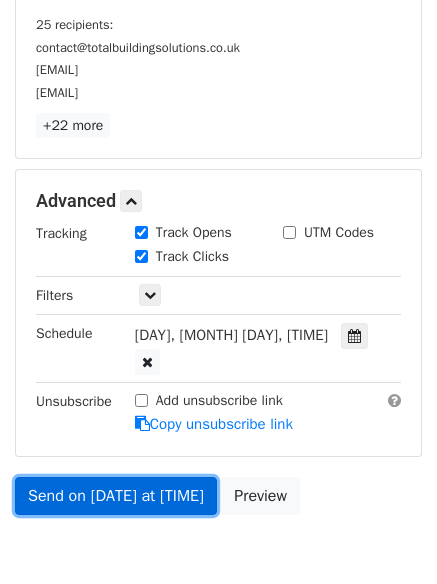 click on "Send on Aug 4 at 4:02pm" at bounding box center [116, 496] 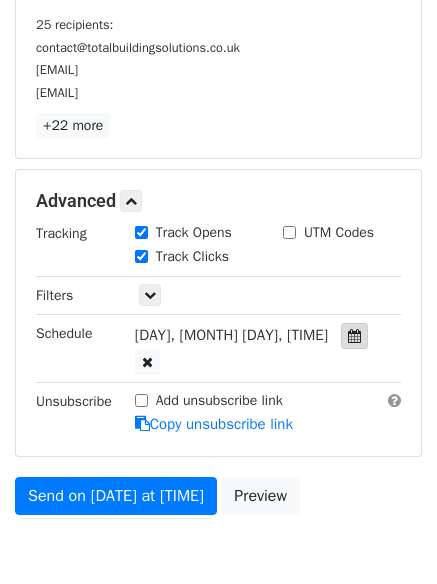 click at bounding box center (354, 336) 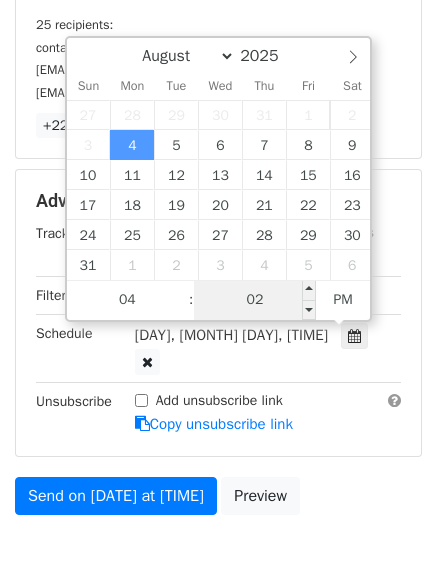 click on "02" at bounding box center [255, 300] 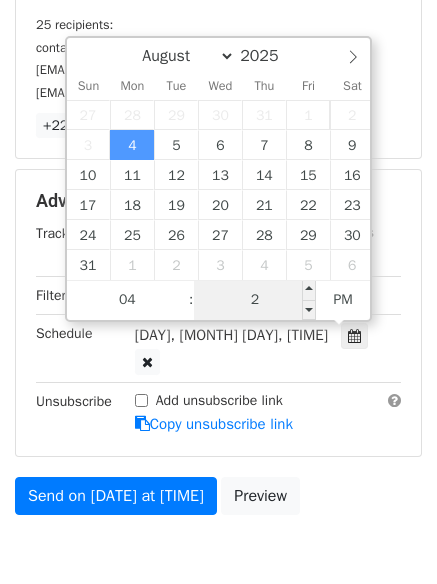 type on "23" 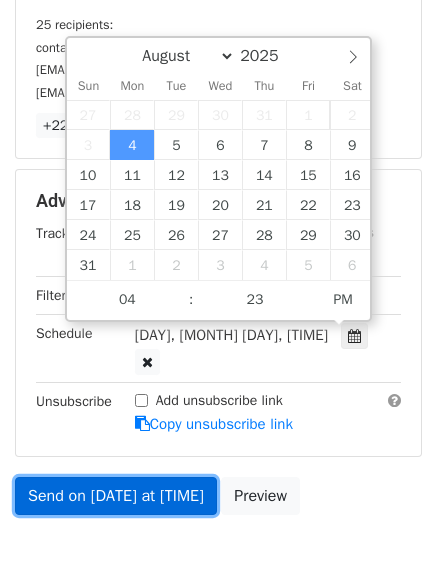 type on "2025-08-04 16:23" 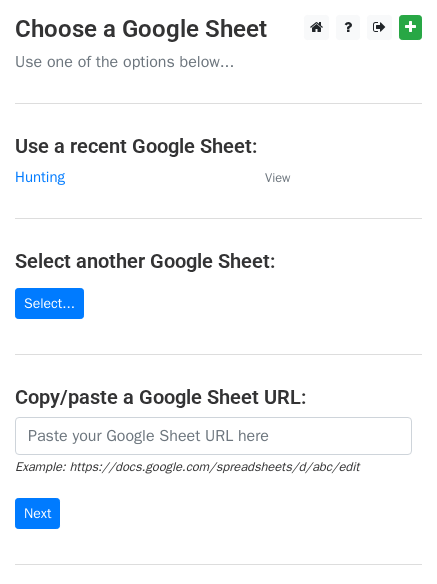 scroll, scrollTop: 0, scrollLeft: 0, axis: both 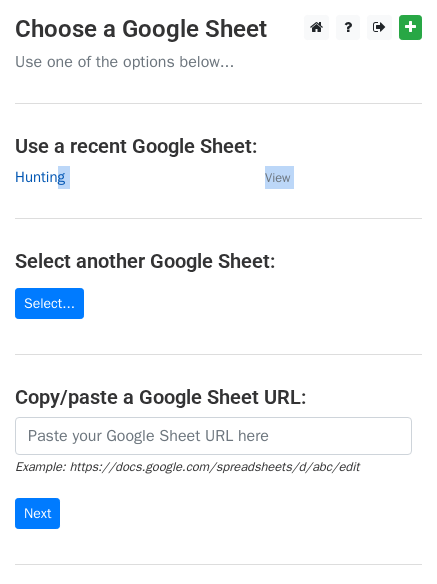 click on "Hunting" at bounding box center (40, 177) 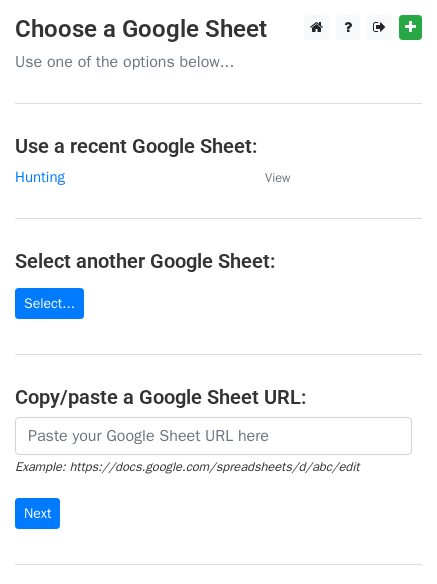 click on "Choose a Google Sheet
Use one of the options below...
Use a recent Google Sheet:
Hunting
View
Select another Google Sheet:
Select...
Copy/paste a Google Sheet URL:
Example:
https://docs.google.com/spreadsheets/d/abc/edit
Next
Google Sheets
Need help?
Help
×
Why do I need to copy/paste a Google Sheet URL?
Normally, MergeMail would show you a list of your Google Sheets to choose from, but because you didn't allow MergeMail access to your Google Drive, it cannot show you a list of your Google Sheets. You can read more about permissions in our  support pages .
If you'd like to see a list of your Google Sheets, you'll need to  sign out of MergeMail  and then sign back in and allow access to your Google Drive.
Are your recipients in a CSV or Excel file?
Import your CSV or Excel file into a Google Sheet  then try again.
Need help with something else?
Read our  ," at bounding box center [218, 325] 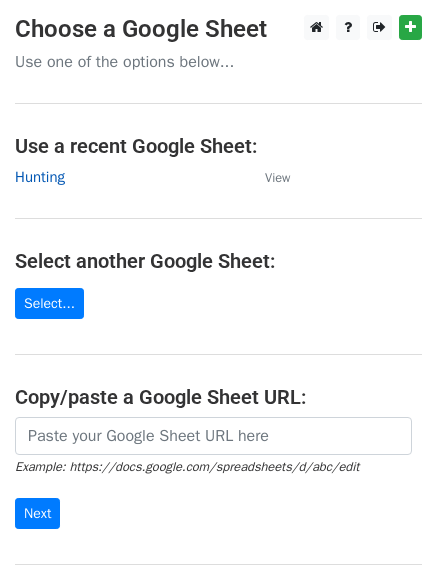 click on "Hunting" at bounding box center [40, 177] 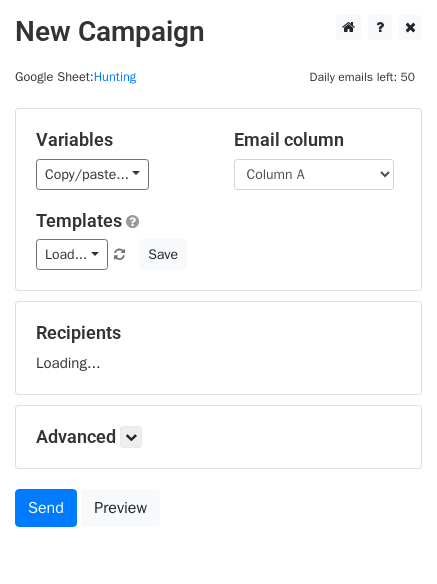 scroll, scrollTop: 0, scrollLeft: 0, axis: both 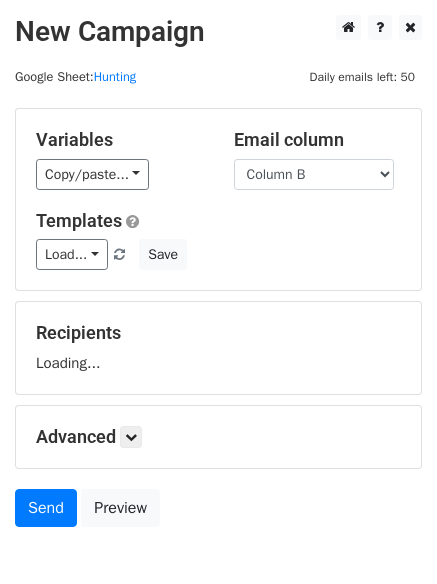 click on "Column A
Column B
Column C" at bounding box center [314, 174] 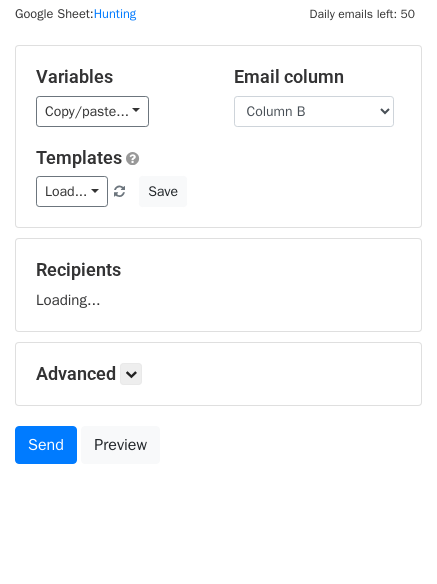 scroll, scrollTop: 113, scrollLeft: 0, axis: vertical 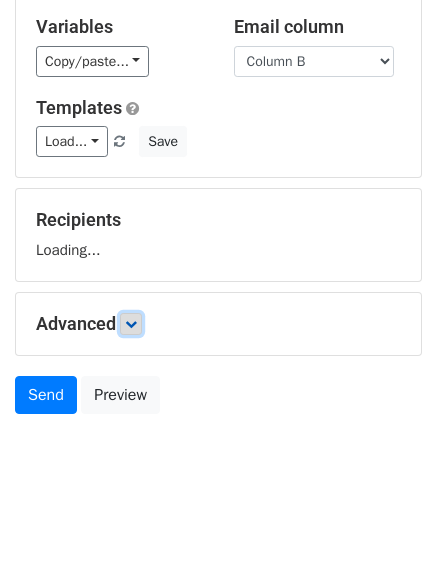 click at bounding box center (131, 324) 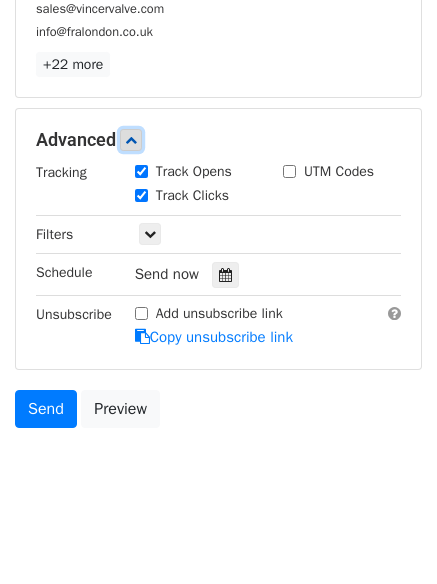 scroll, scrollTop: 376, scrollLeft: 0, axis: vertical 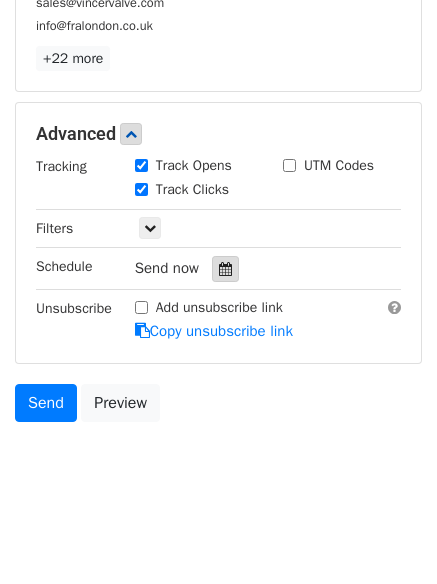 click at bounding box center (225, 269) 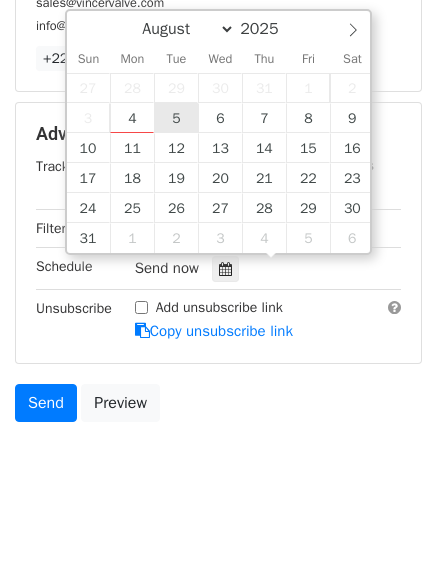 type on "2025-08-05 12:00" 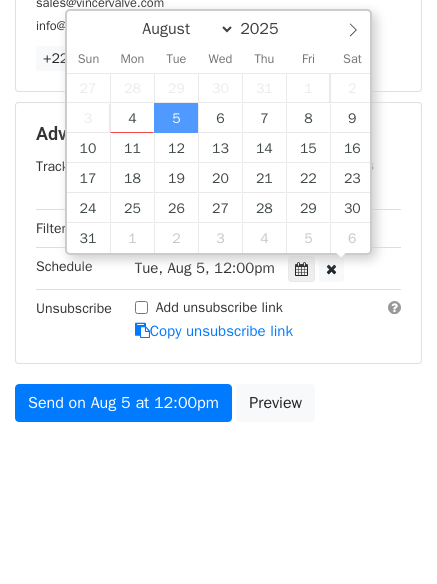 scroll, scrollTop: 1, scrollLeft: 0, axis: vertical 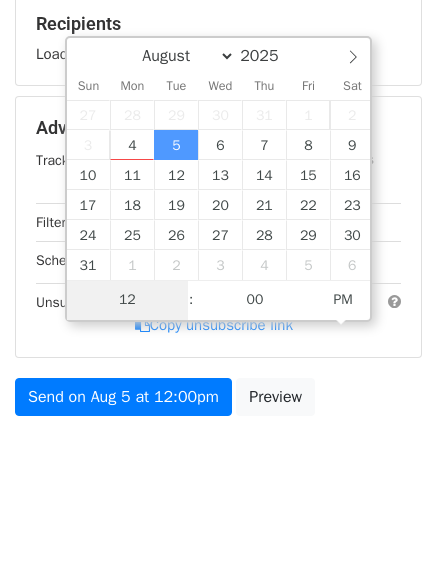 type on "5" 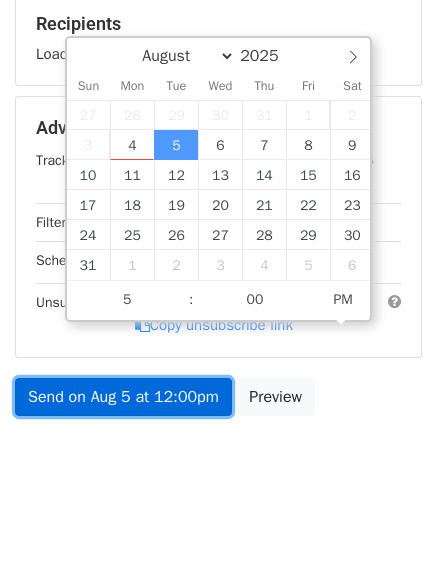 type on "2025-08-05 17:00" 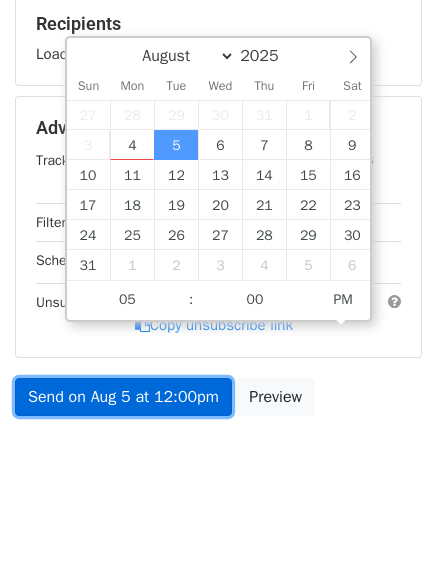 click on "Send on Aug 5 at 12:00pm" at bounding box center [123, 397] 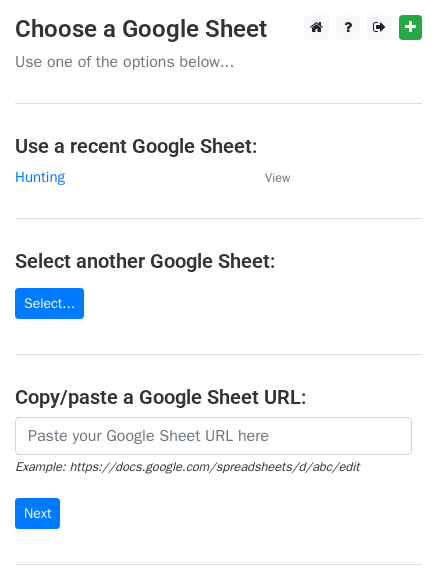 scroll, scrollTop: 0, scrollLeft: 0, axis: both 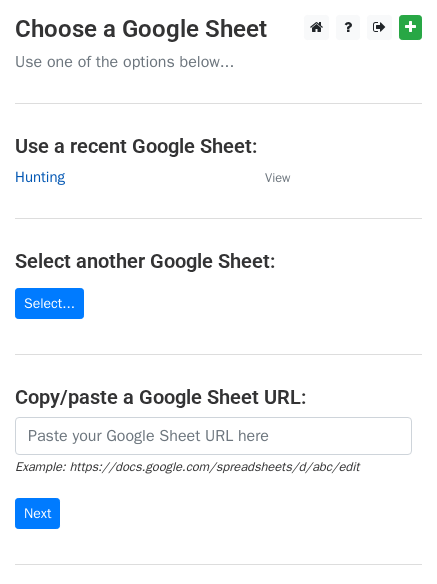 click on "Hunting" at bounding box center (40, 177) 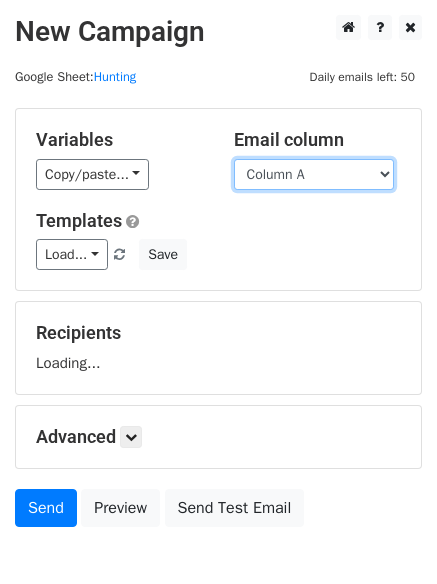 scroll, scrollTop: 0, scrollLeft: 0, axis: both 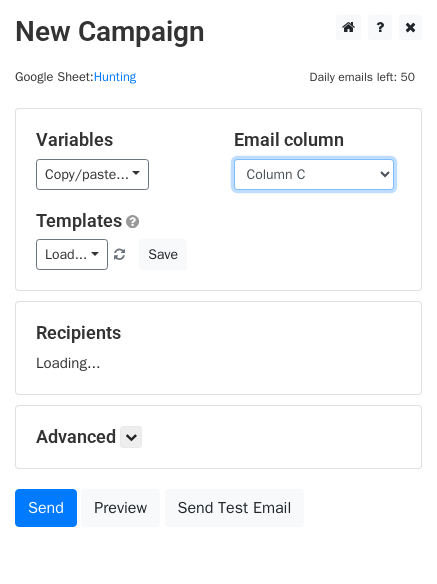 click on "Column A
Column B
Column C" at bounding box center (314, 174) 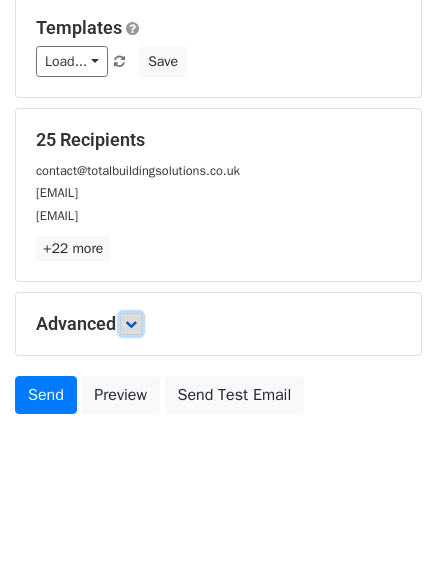 click at bounding box center (131, 324) 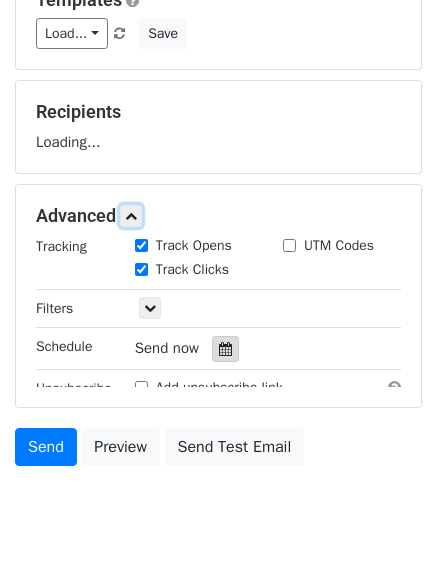 scroll, scrollTop: 222, scrollLeft: 0, axis: vertical 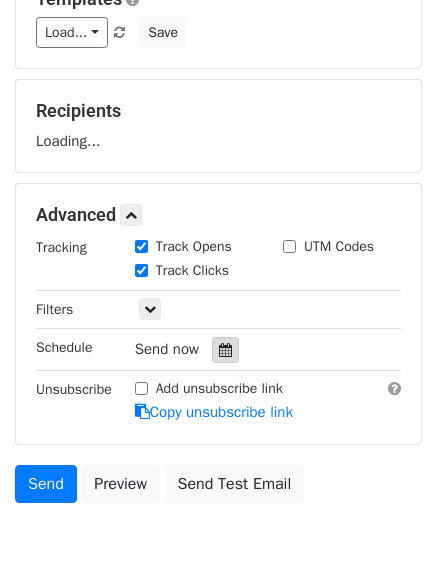 click at bounding box center (225, 350) 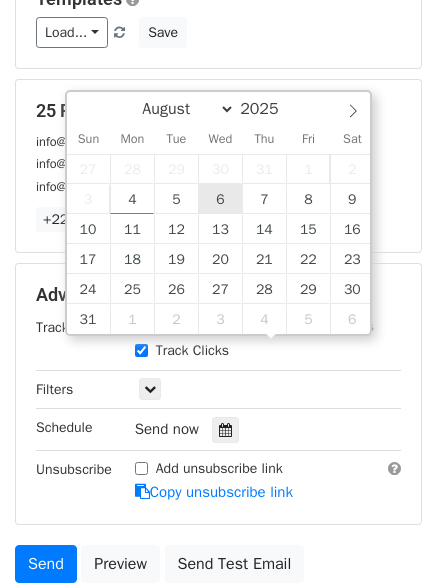 type on "2025-08-06 12:00" 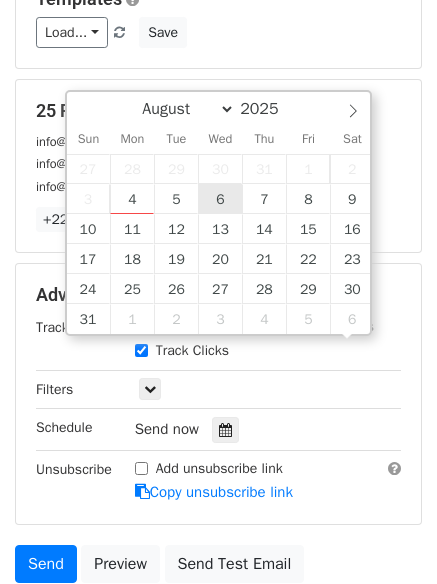 scroll, scrollTop: 1, scrollLeft: 0, axis: vertical 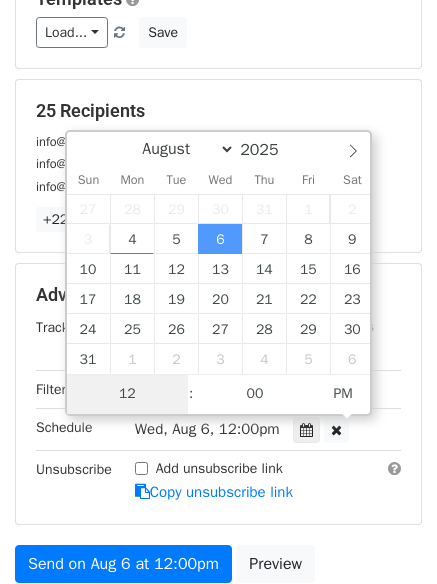 type on "6" 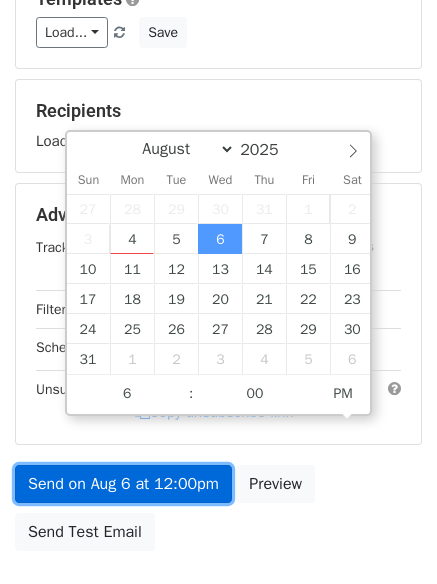 type on "2025-08-06 18:00" 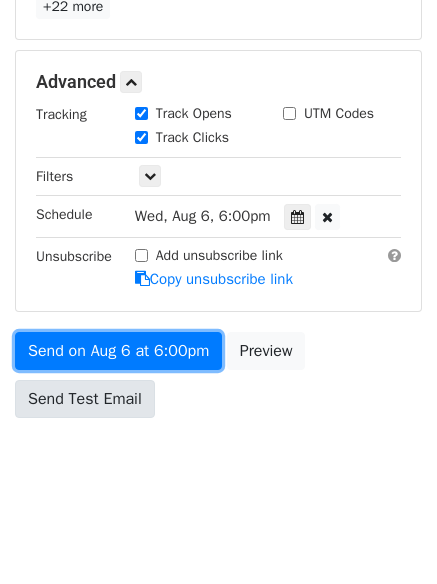 scroll, scrollTop: 437, scrollLeft: 0, axis: vertical 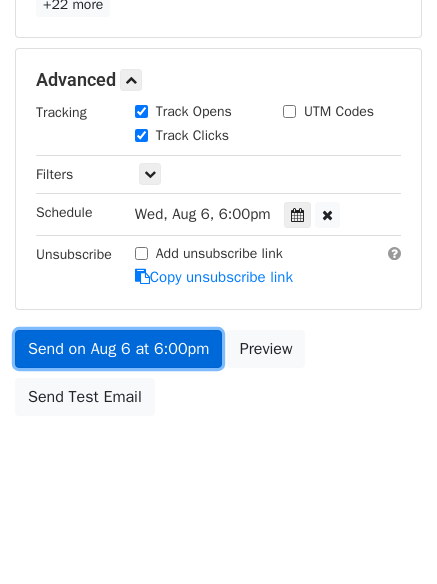 click on "Variables
Copy/paste...
{{Column A}}
{{Column B}}
{{Column C}}
Email column
Column A
Column B
Column C
Templates
Load...
No templates saved
Save
25 Recipients
info@geicobuilders.com
info@vapeoffers.co.uk
info@mcgregorportables.com.au
+22 more
25 Recipients
×
info@geicobuilders.com
info@vapeoffers.co.uk
info@mcgregorportables.com.au
sales@viasionpcb.com
viasion@yahoo.com
sales@chinapcbassembly.com
info@elyondubai.com
tubidymedia@protonmail.com
info@drmehmetuzuner.co.uk
info@computerandlaptopsales.com.au
info@furnishka.com
info@aldersandlewellyn.com
info@caddeziners.com.au
admin@seotoolsgroupbuy.us
seotoolsgroupbuy.us@gmail.com
brittany@cybersuccessjourney.com
info@pozitive.com.au
hello@emergentsoftware.net" at bounding box center (218, 48) 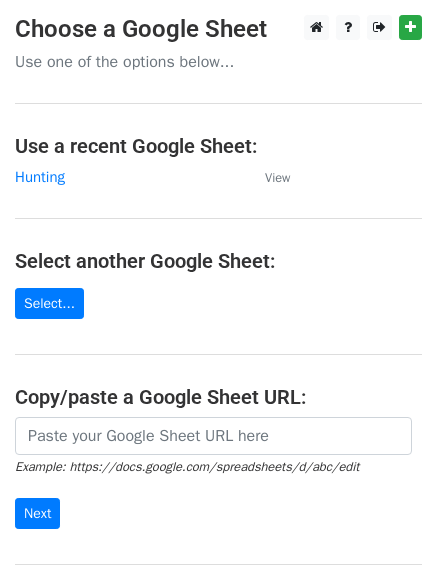 scroll, scrollTop: 0, scrollLeft: 0, axis: both 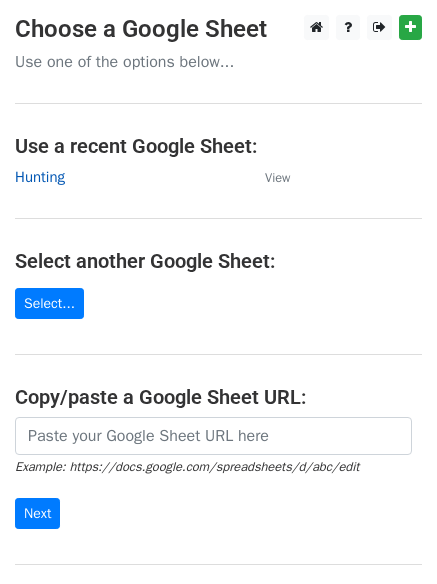 click on "Hunting" at bounding box center (40, 177) 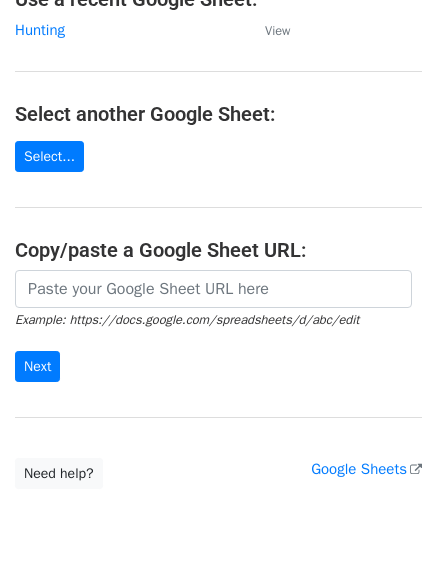 scroll, scrollTop: 212, scrollLeft: 0, axis: vertical 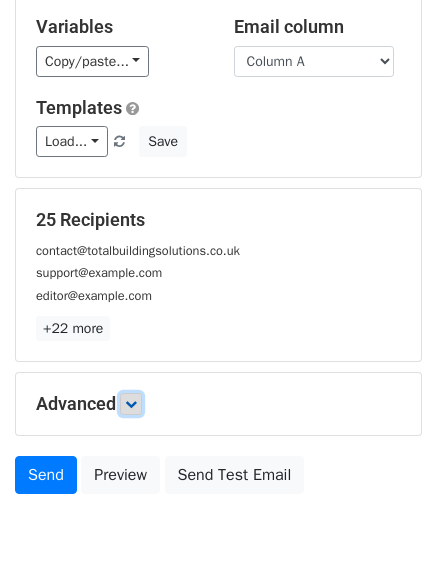 click at bounding box center [131, 404] 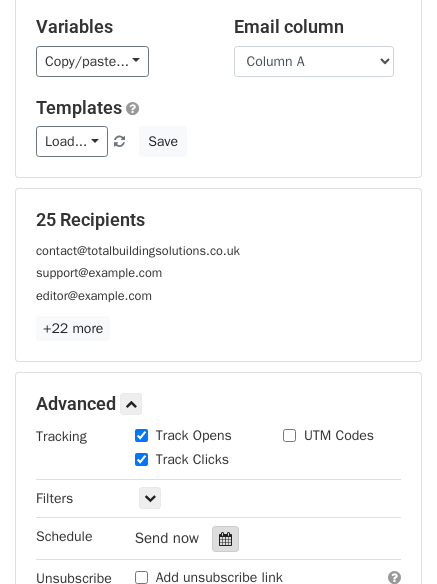 click at bounding box center [225, 539] 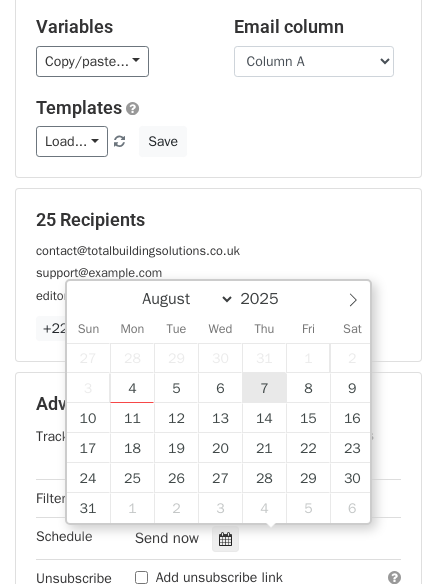 type on "2025-08-07 12:00" 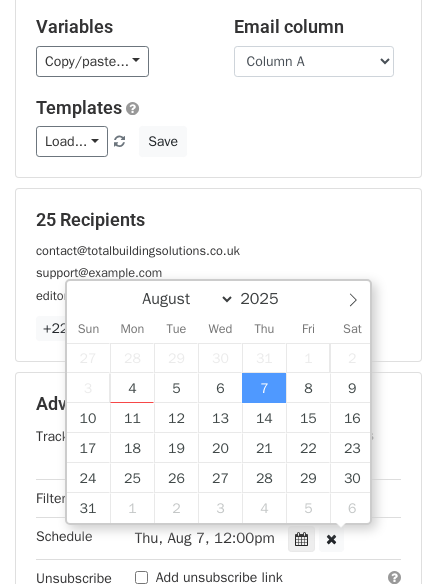 scroll, scrollTop: 1, scrollLeft: 0, axis: vertical 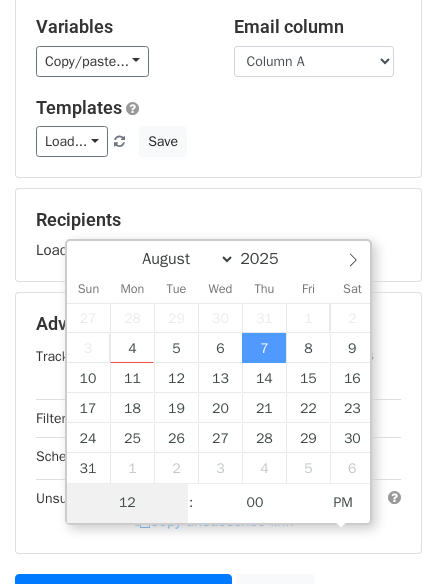 type on "7" 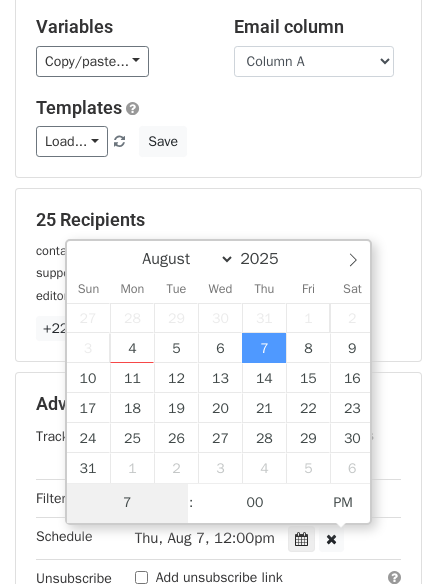scroll, scrollTop: 437, scrollLeft: 0, axis: vertical 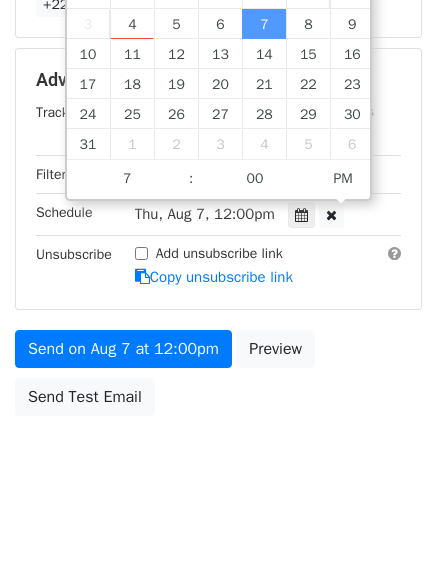 type on "2025-08-07 19:00" 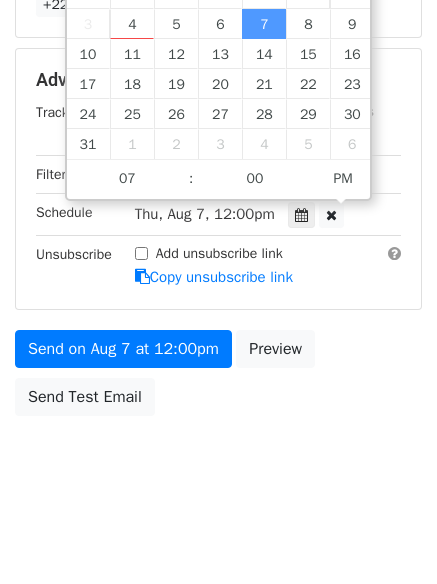 click on "Send on Aug 7 at 12:00pm
Preview
Send Test Email" at bounding box center [218, 378] 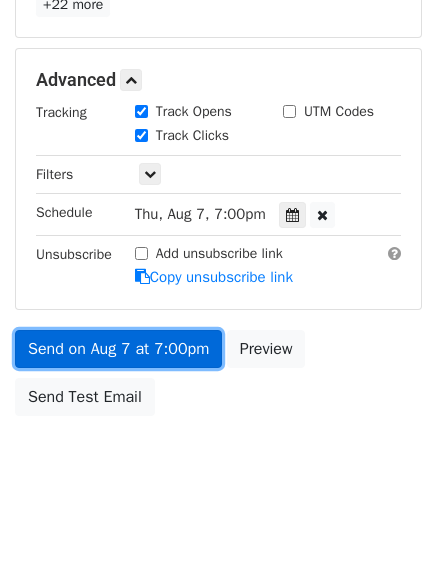 click on "Send on Aug 7 at 7:00pm" at bounding box center (118, 349) 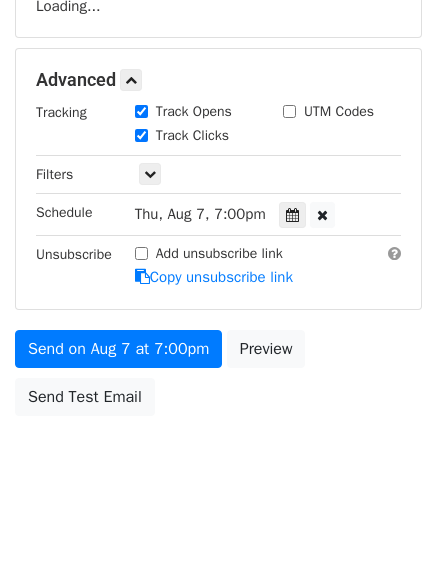 scroll, scrollTop: 437, scrollLeft: 0, axis: vertical 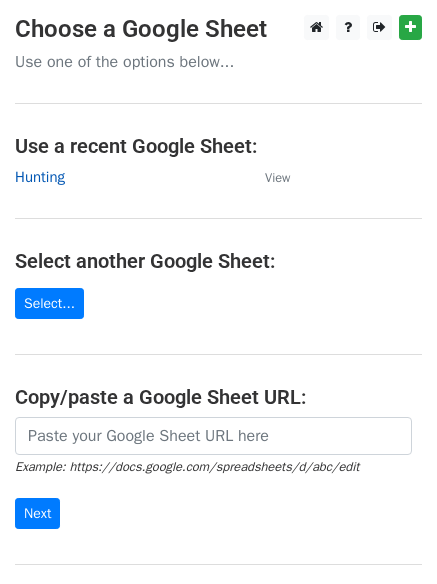 click on "Hunting" at bounding box center (40, 177) 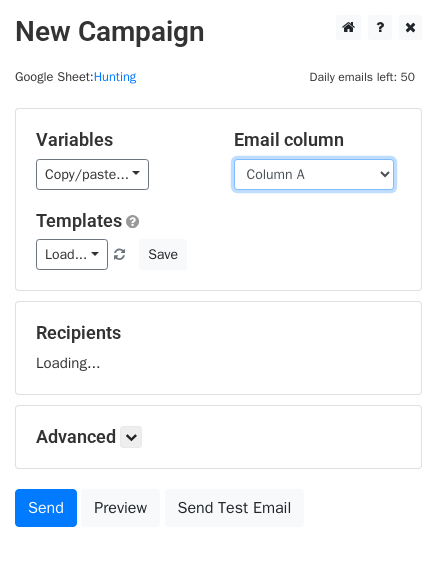 scroll, scrollTop: 0, scrollLeft: 0, axis: both 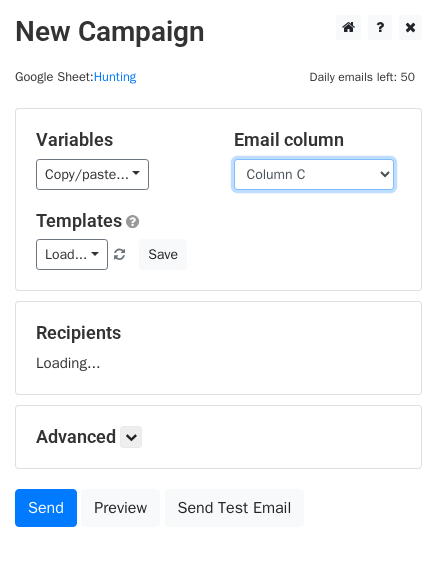 click on "Column A
Column B
Column C" at bounding box center (314, 174) 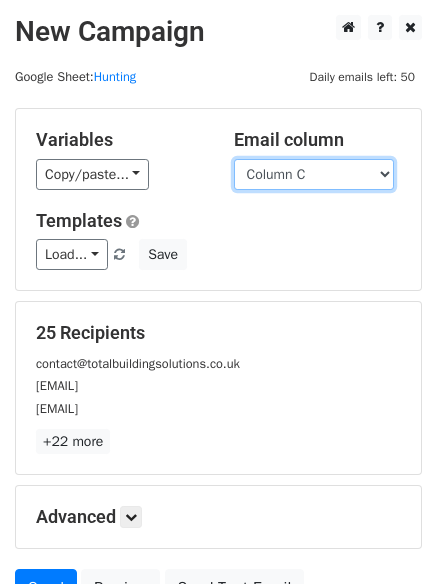click on "Column A
Column B
Column C" at bounding box center (314, 174) 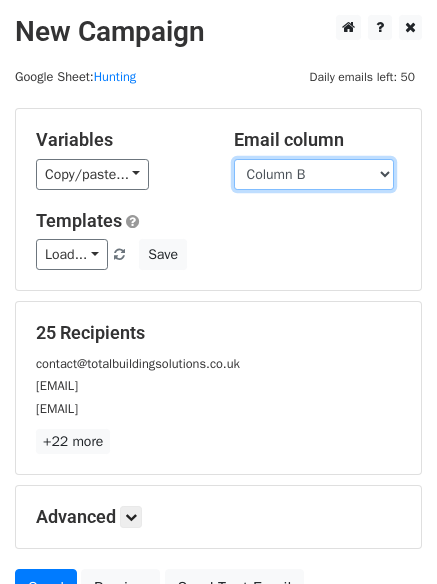 click on "Column A
Column B
Column C" at bounding box center (314, 174) 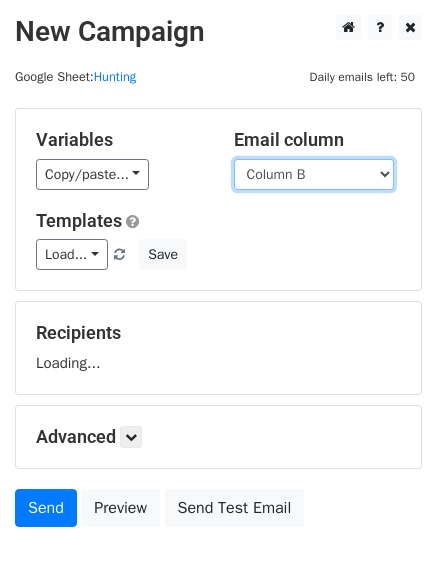 scroll, scrollTop: 113, scrollLeft: 0, axis: vertical 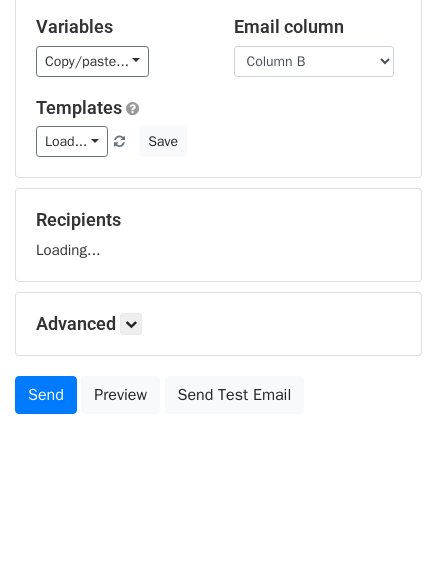 click on "Advanced" at bounding box center (218, 324) 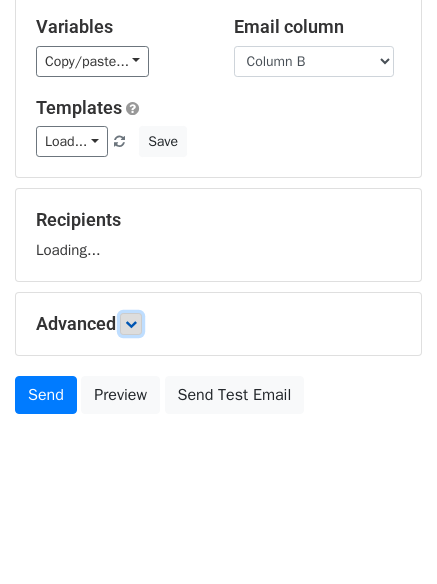 click on "Variables
Copy/paste...
{{Column A}}
{{Column B}}
{{Column C}}
Email column
Column A
Column B
Column C
Templates
Load...
No templates saved
Save
Recipients Loading...
Advanced
Tracking
Track Opens
UTM Codes
Track Clicks
Filters
Only include spreadsheet rows that match the following filters:
Schedule
Send now
Unsubscribe
Add unsubscribe link
Copy unsubscribe link
Send
Preview
Send Test Email" at bounding box center (218, 209) 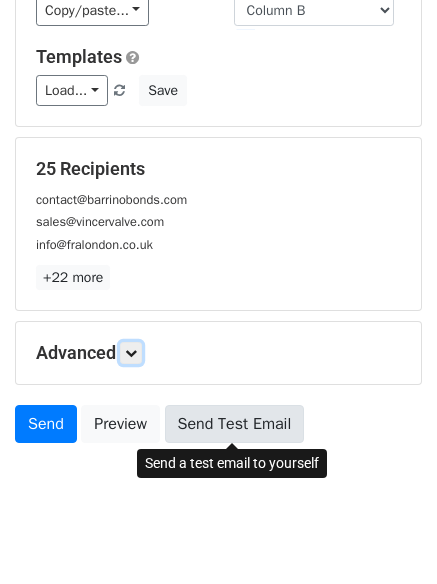 scroll, scrollTop: 193, scrollLeft: 0, axis: vertical 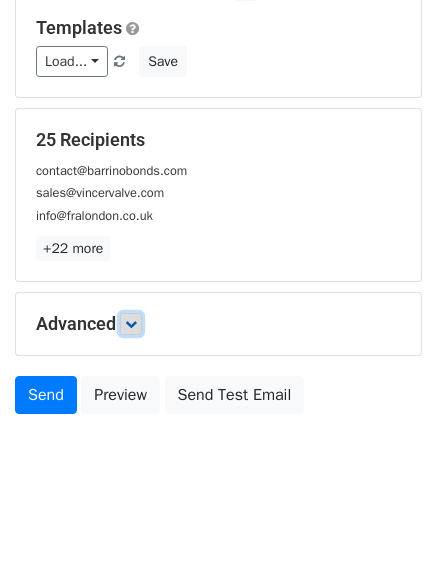 click at bounding box center (131, 324) 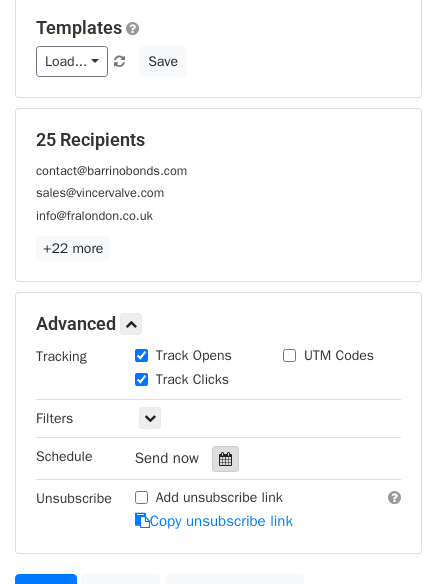 drag, startPoint x: 212, startPoint y: 453, endPoint x: 225, endPoint y: 452, distance: 13.038404 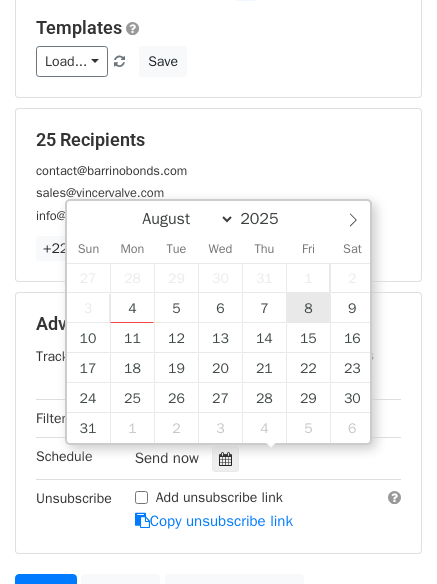 type on "2025-08-08 12:00" 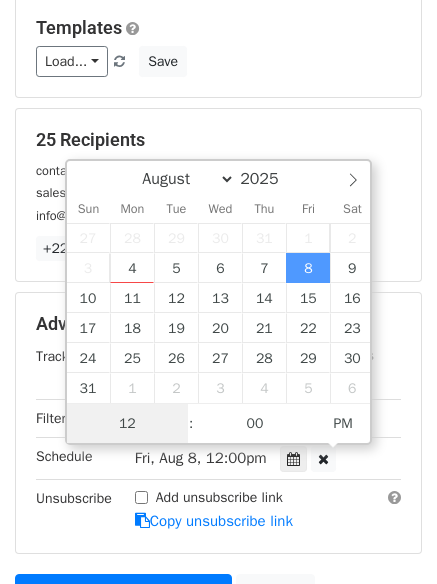 scroll, scrollTop: 1, scrollLeft: 0, axis: vertical 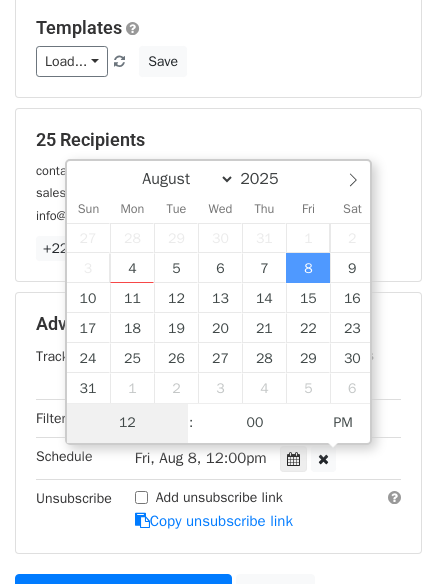 type on "8" 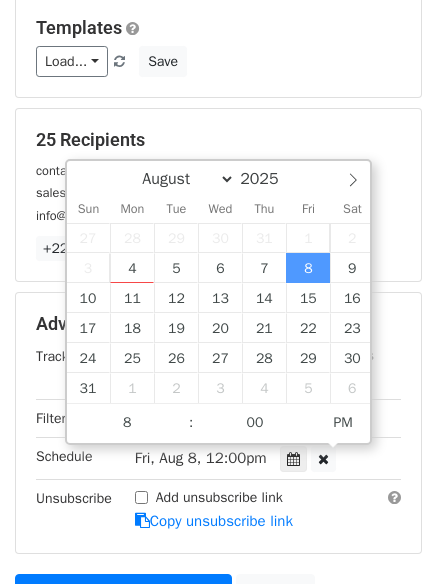 type on "2025-08-08 20:00" 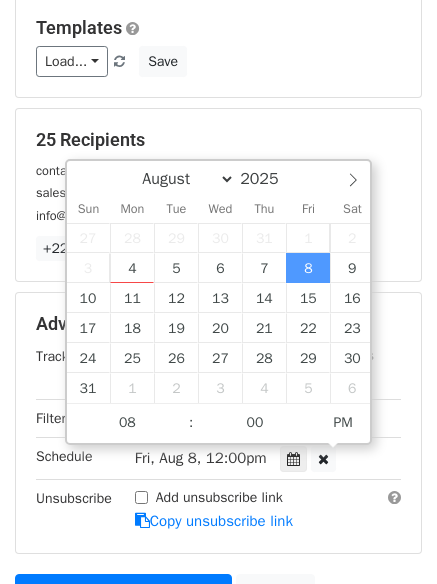 click on "Add unsubscribe link" at bounding box center (209, 497) 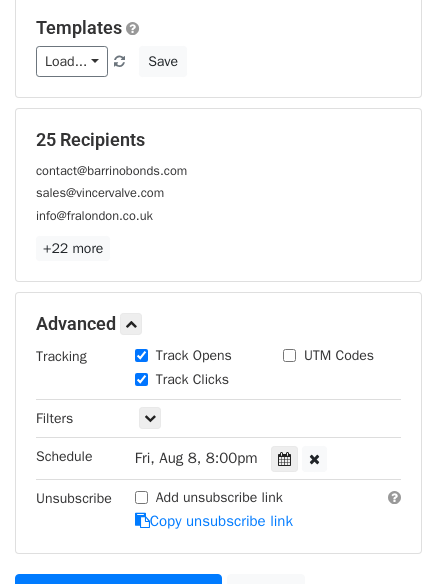 scroll, scrollTop: 357, scrollLeft: 0, axis: vertical 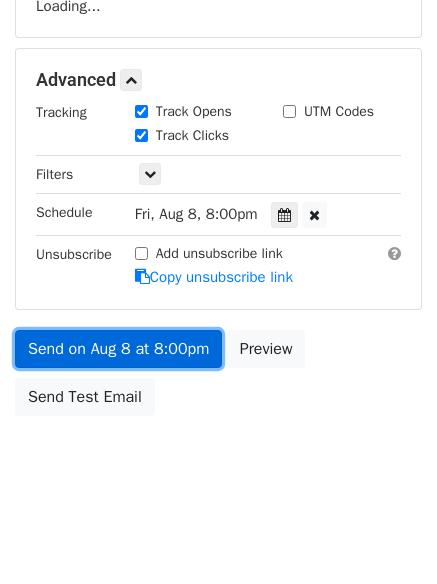 click on "Send on Aug 8 at 8:00pm" at bounding box center [118, 349] 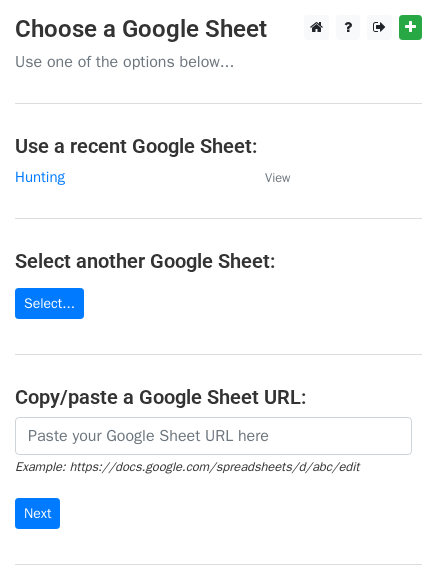 scroll, scrollTop: 0, scrollLeft: 0, axis: both 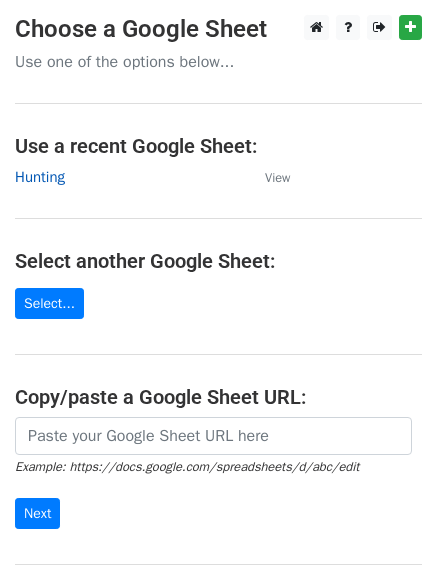click on "Hunting" at bounding box center (40, 177) 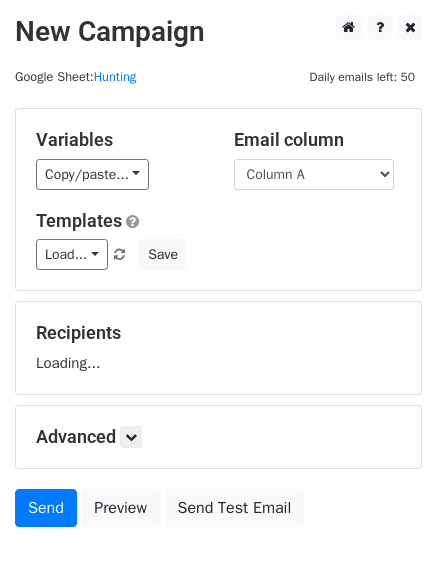 scroll, scrollTop: 0, scrollLeft: 0, axis: both 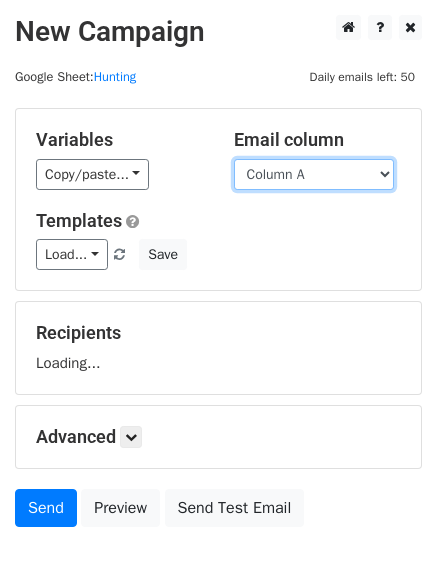click on "Column A
Column B
Column C" at bounding box center (314, 174) 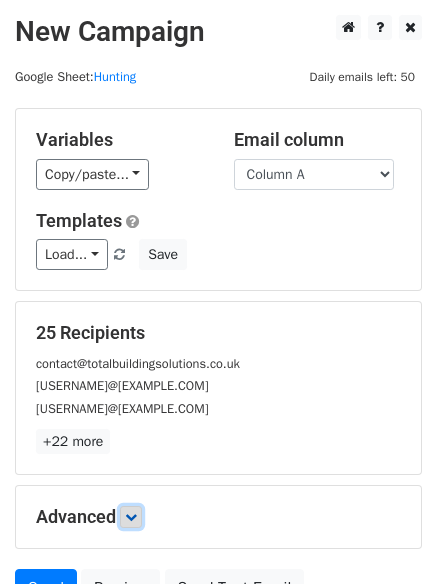 click at bounding box center (131, 517) 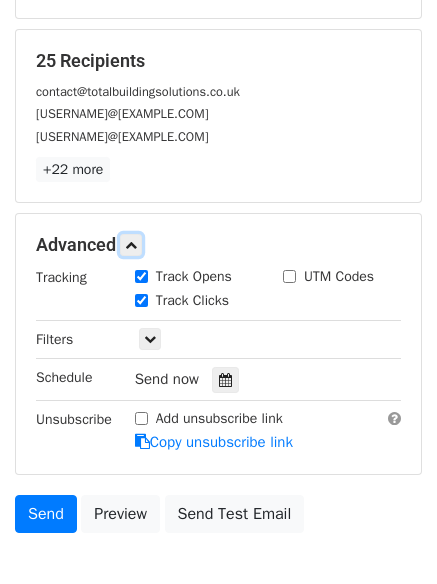 scroll, scrollTop: 384, scrollLeft: 0, axis: vertical 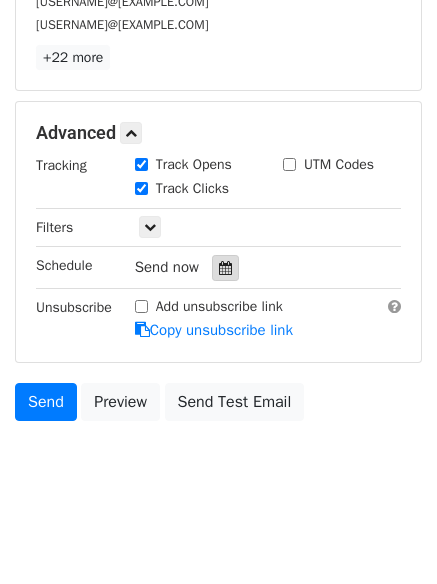 click at bounding box center [225, 268] 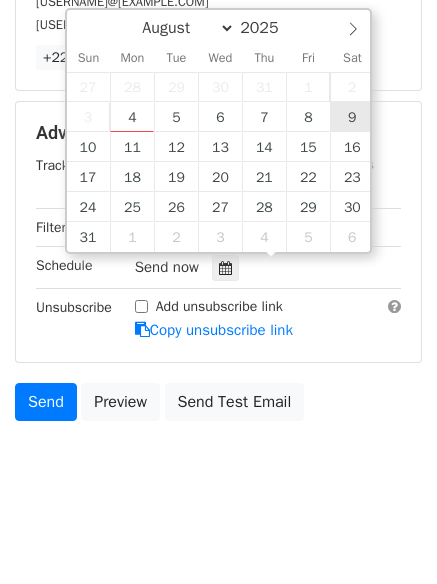 type on "2025-08-09 12:00" 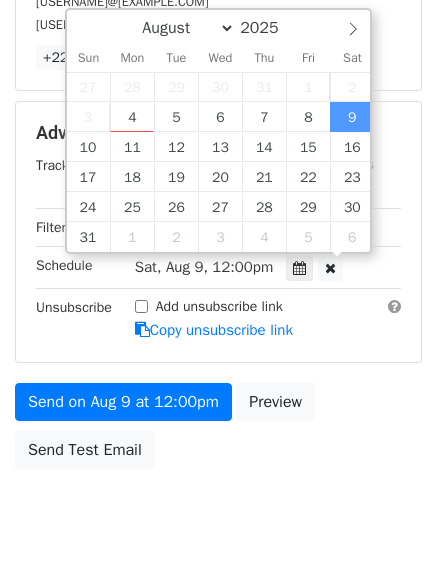 scroll, scrollTop: 1, scrollLeft: 0, axis: vertical 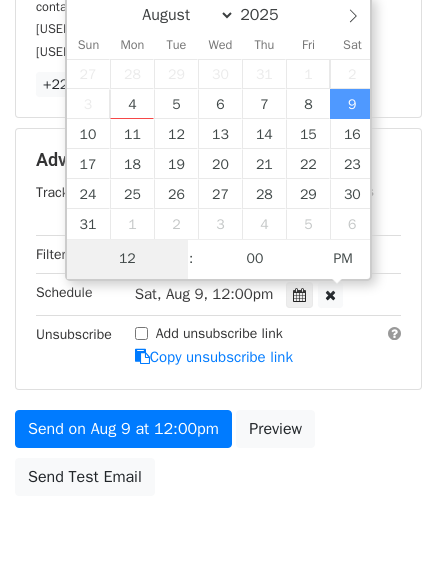 type on "9" 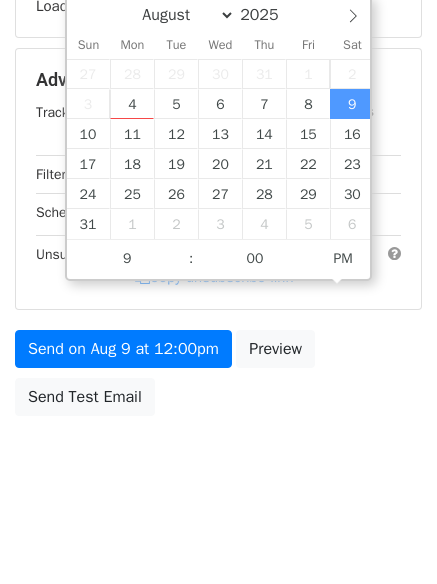 type on "2025-08-09 21:00" 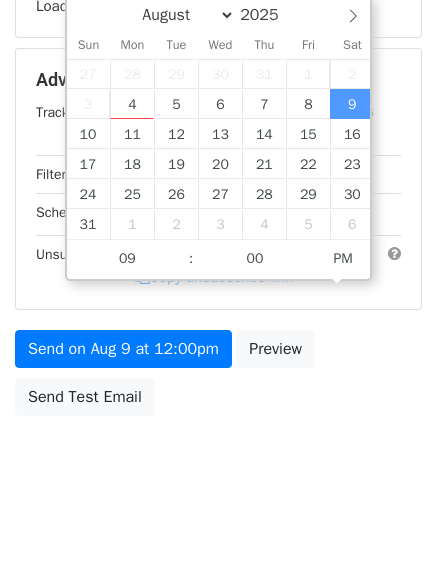 click on "New Campaign
Daily emails left: 50
Google Sheet:
Hunting
Variables
Copy/paste...
{{Column A}}
{{Column B}}
{{Column C}}
Email column
Column A
Column B
Column C
Templates
Load...
No templates saved
Save
Recipients Loading...
Advanced
Tracking
Track Opens
UTM Codes
Track Clicks
Filters
Only include spreadsheet rows that match the following filters:
Schedule
Sat, Aug 9, 12:00pm
2025-08-09 21:00
Unsubscribe
Add unsubscribe link
Copy unsubscribe link
Send on Aug 9 at 12:00pm
Preview
Send Test Email
August September October November December 2025
Sun Mon Tue Wed Thu Fri Sat
27 28 29 30 31" at bounding box center (218, 82) 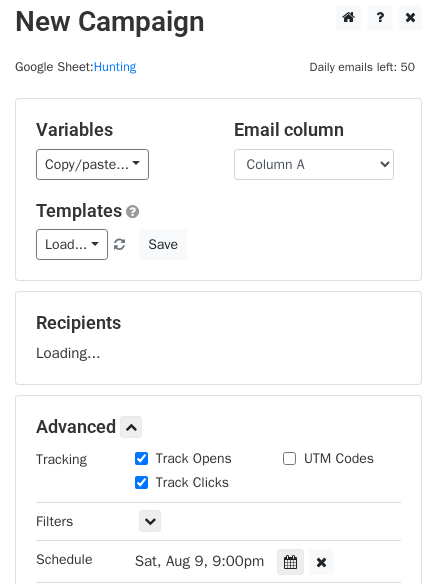 scroll, scrollTop: 0, scrollLeft: 0, axis: both 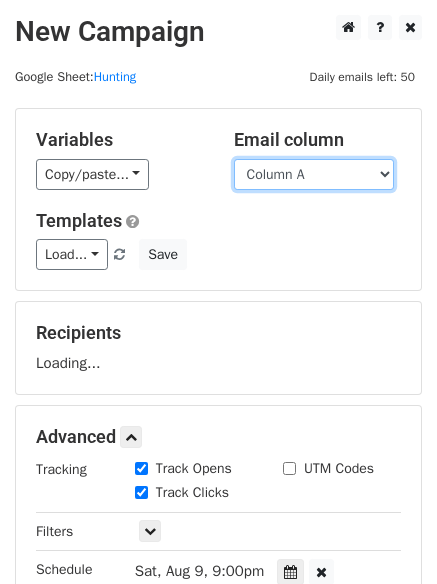 click on "Column A
Column B
Column C" at bounding box center [314, 174] 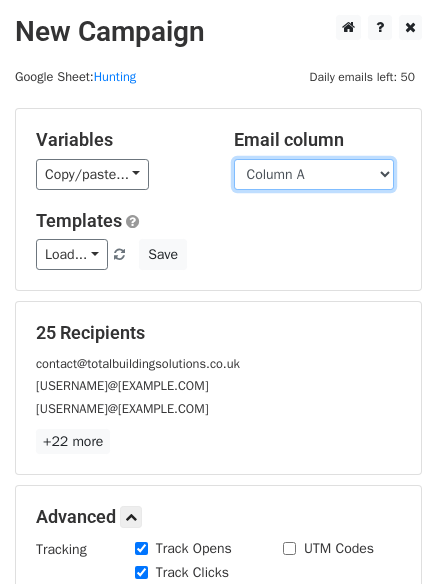 select on "Column C" 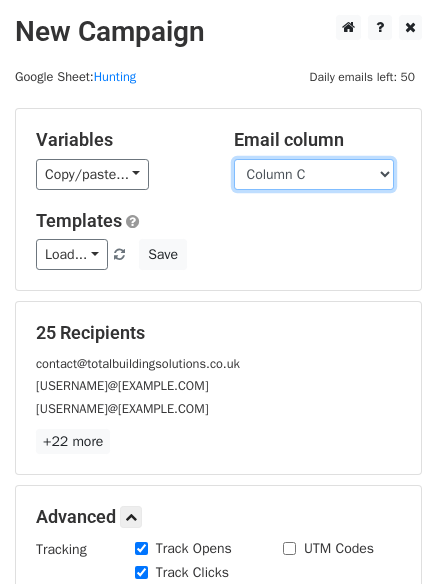 click on "Column A
Column B
Column C" at bounding box center [314, 174] 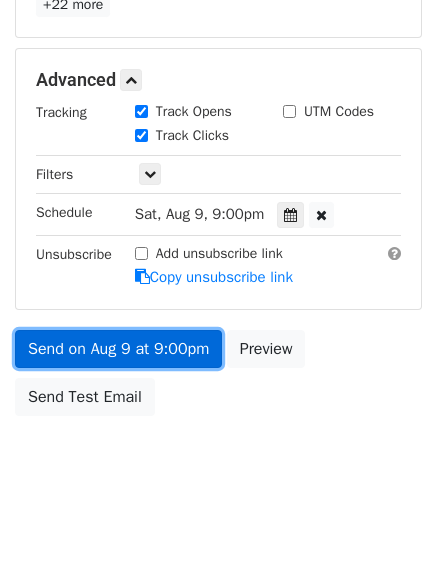 click on "Send on Aug 9 at 9:00pm" at bounding box center [118, 349] 